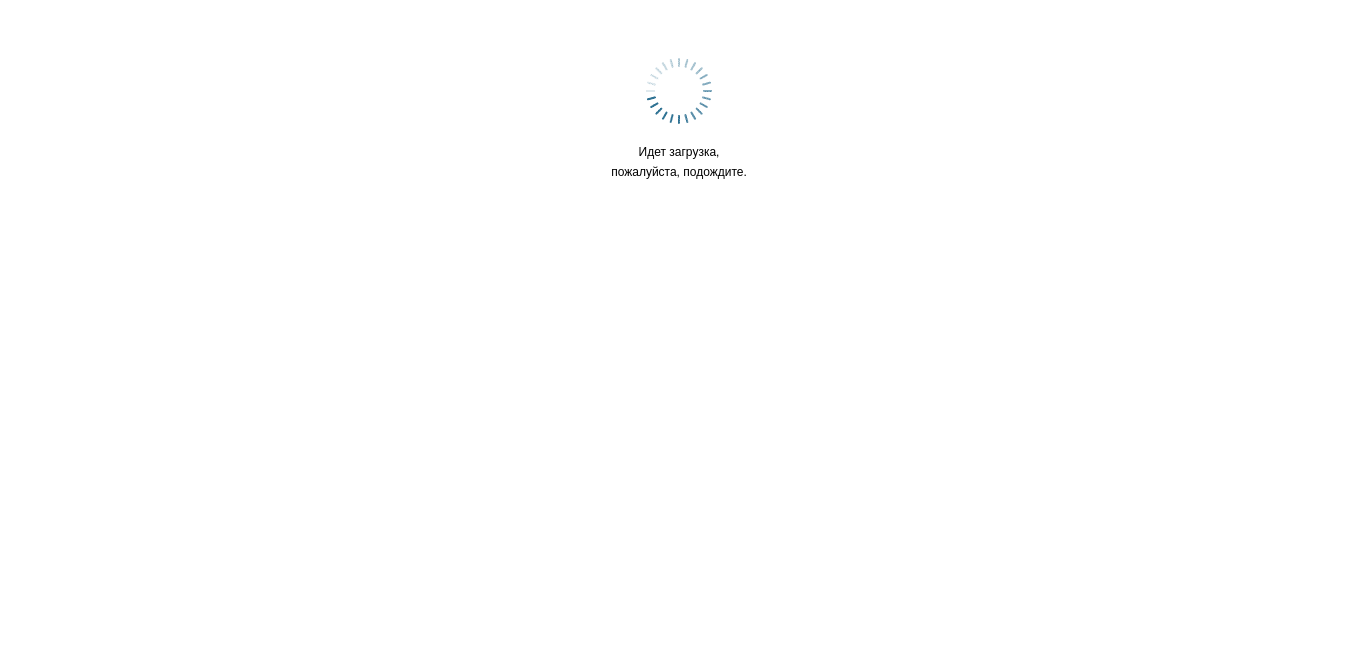 scroll, scrollTop: 0, scrollLeft: 0, axis: both 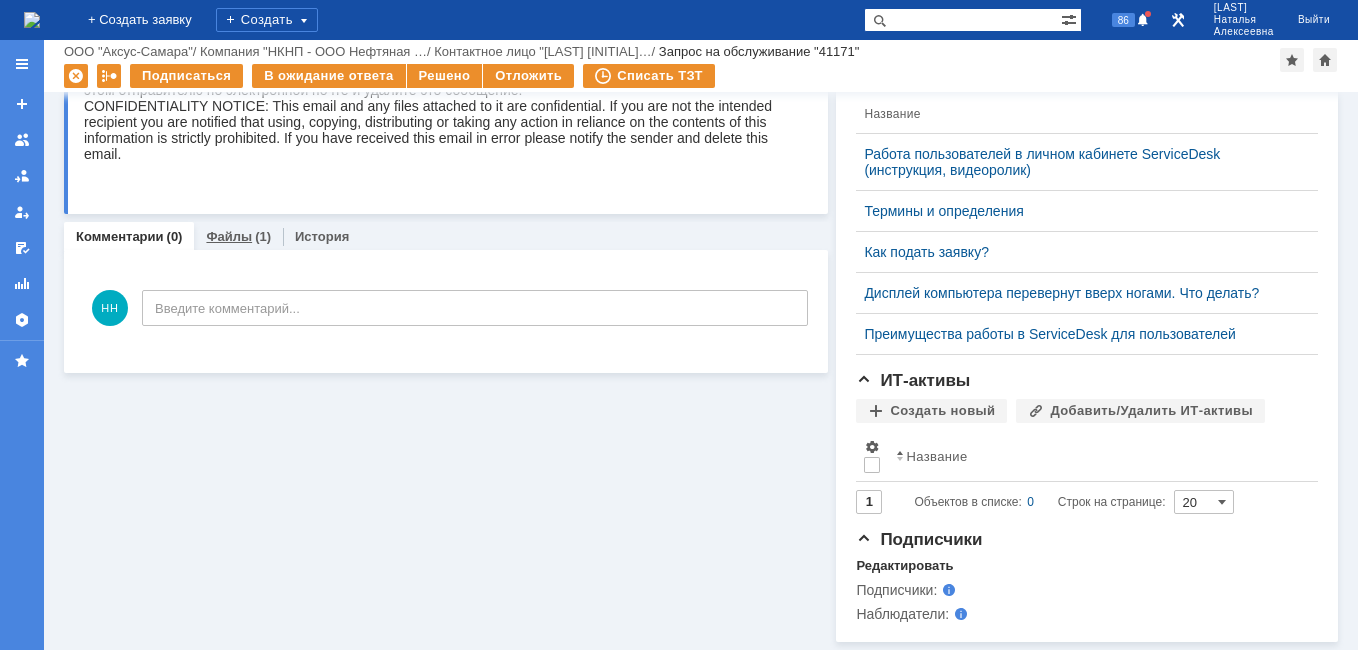 click on "Файлы" at bounding box center (229, 236) 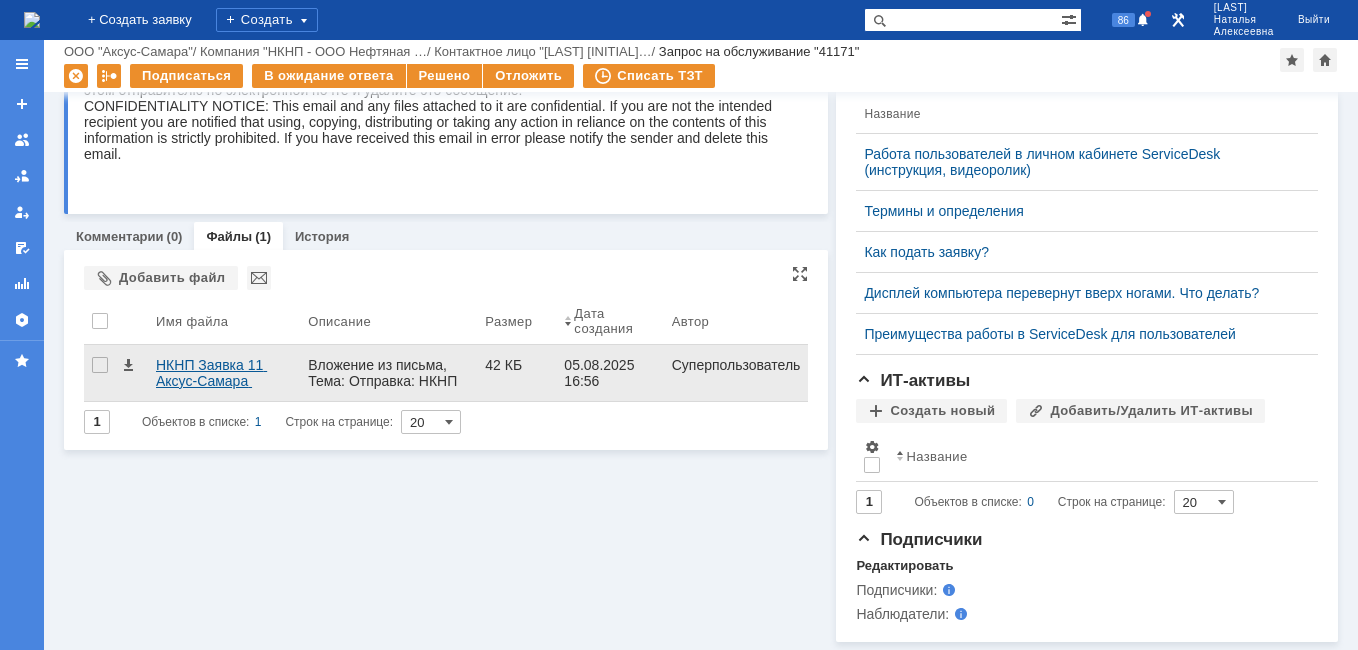 click on "НКНП Заявка 11 Аксус-Самара 05.08.2025.doc" at bounding box center [224, 373] 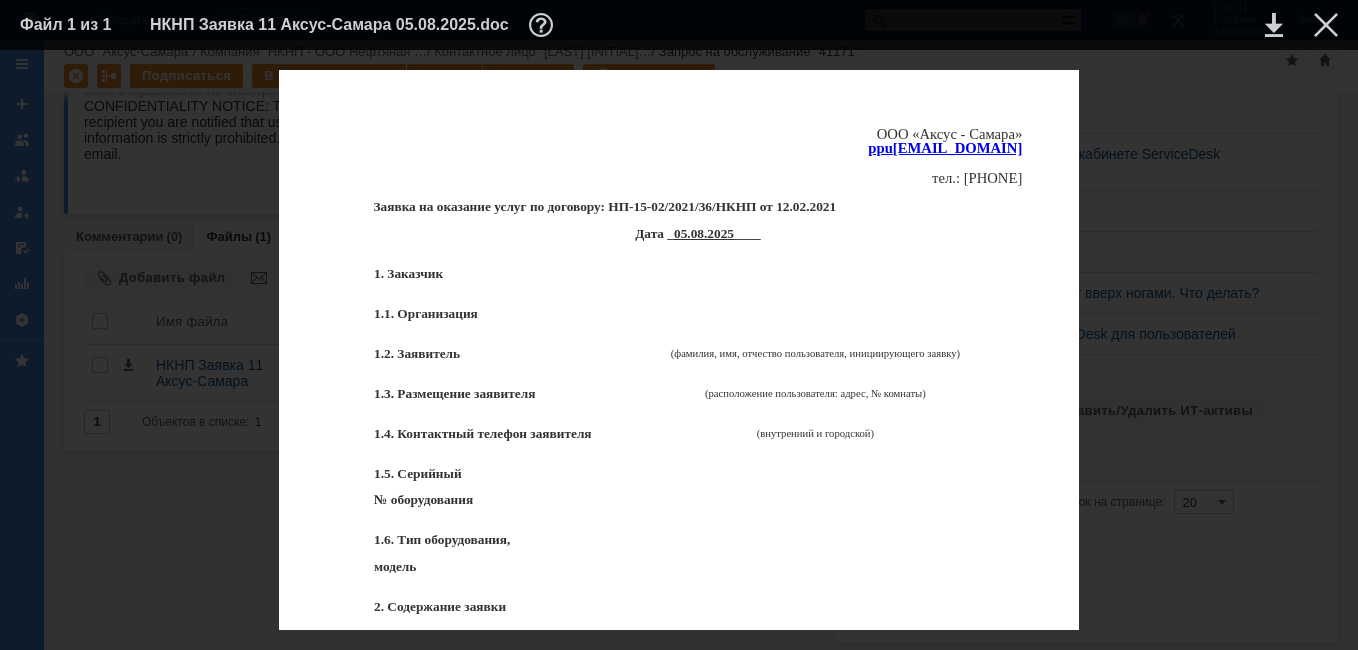 scroll, scrollTop: 436, scrollLeft: 0, axis: vertical 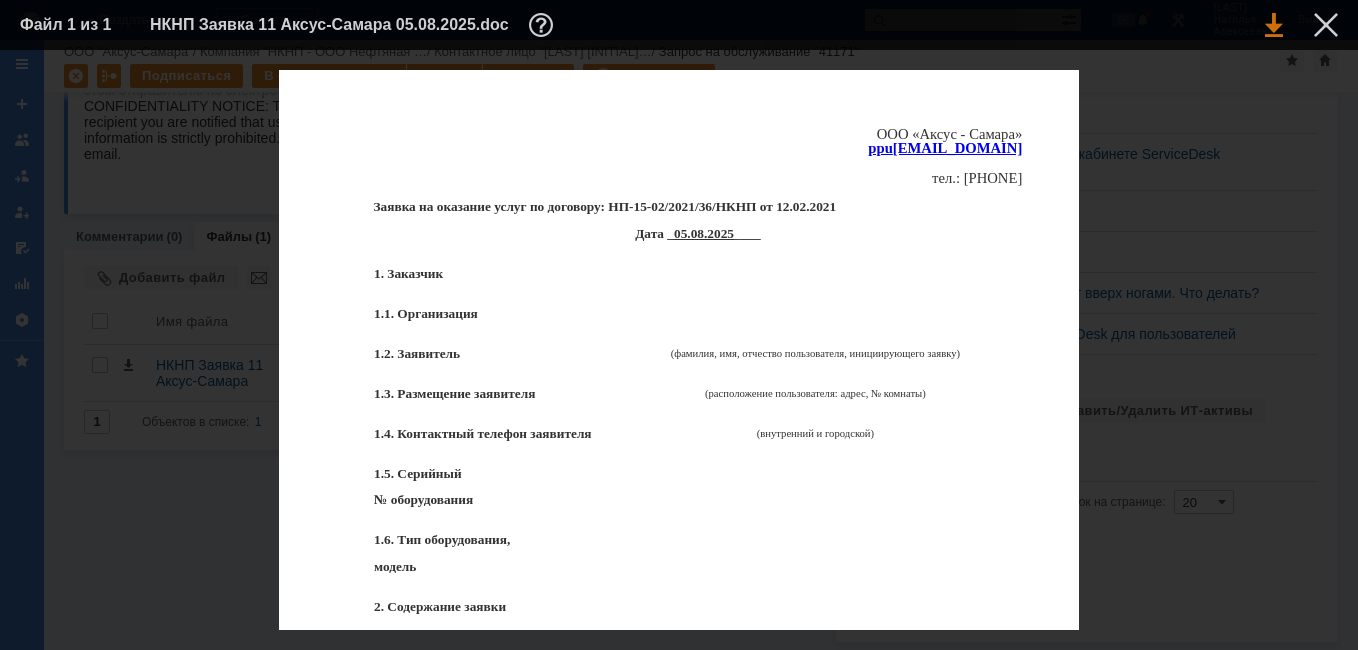 click at bounding box center (1274, 25) 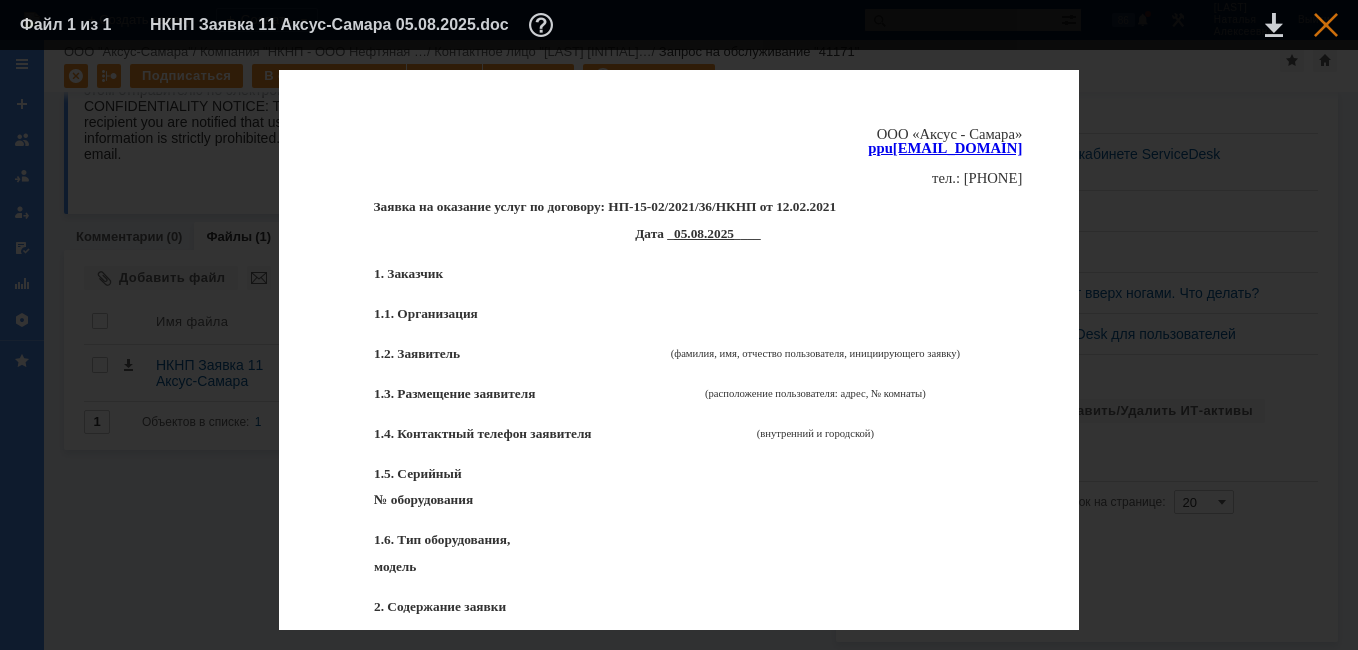 click at bounding box center (1326, 25) 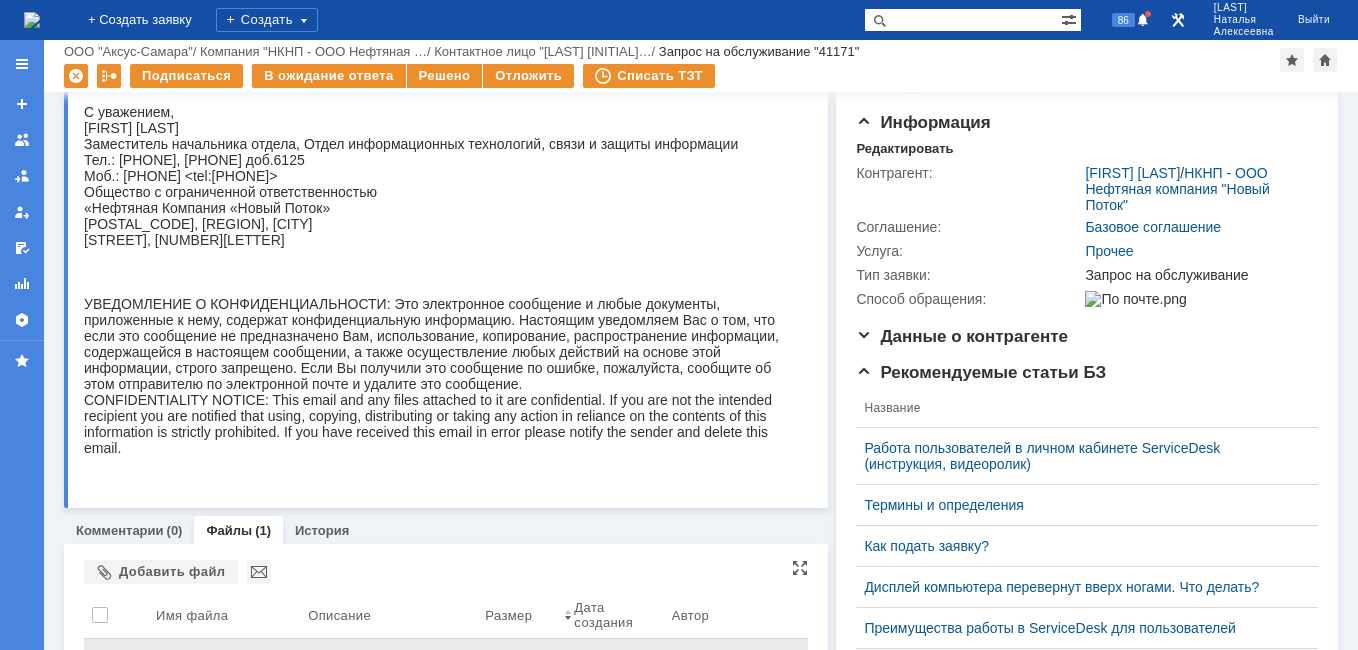 scroll, scrollTop: 0, scrollLeft: 0, axis: both 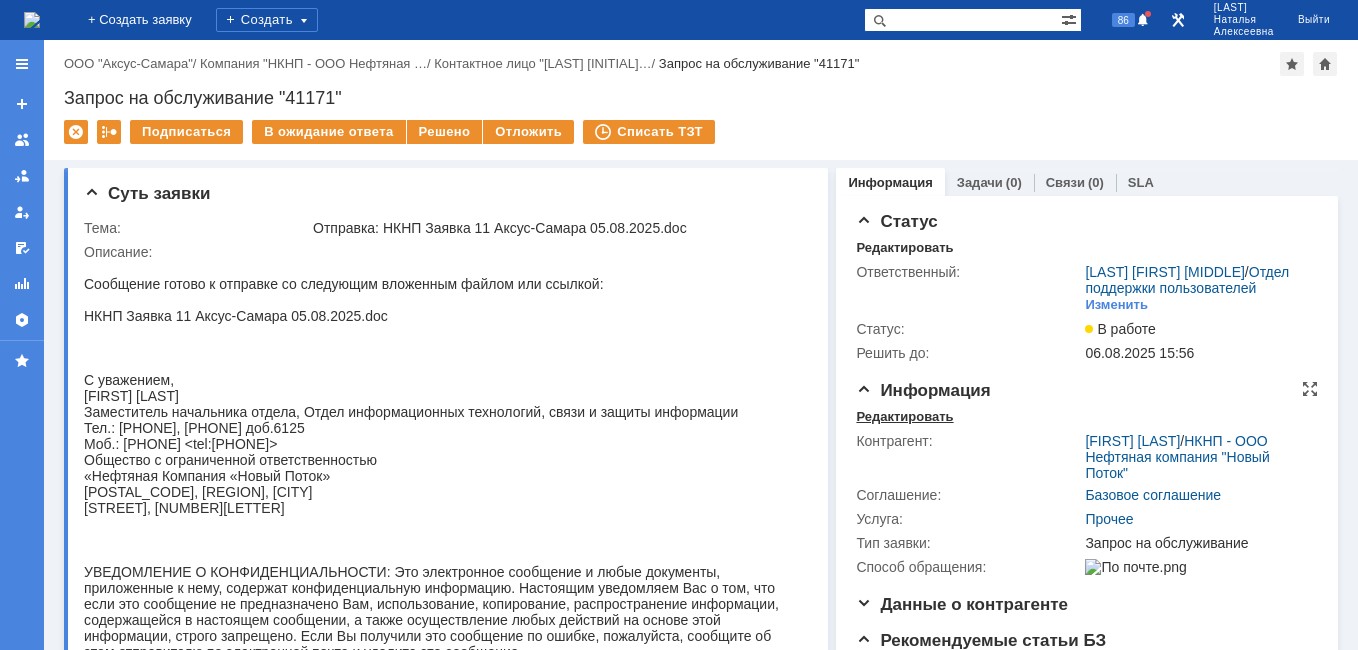 click on "Редактировать" at bounding box center (904, 417) 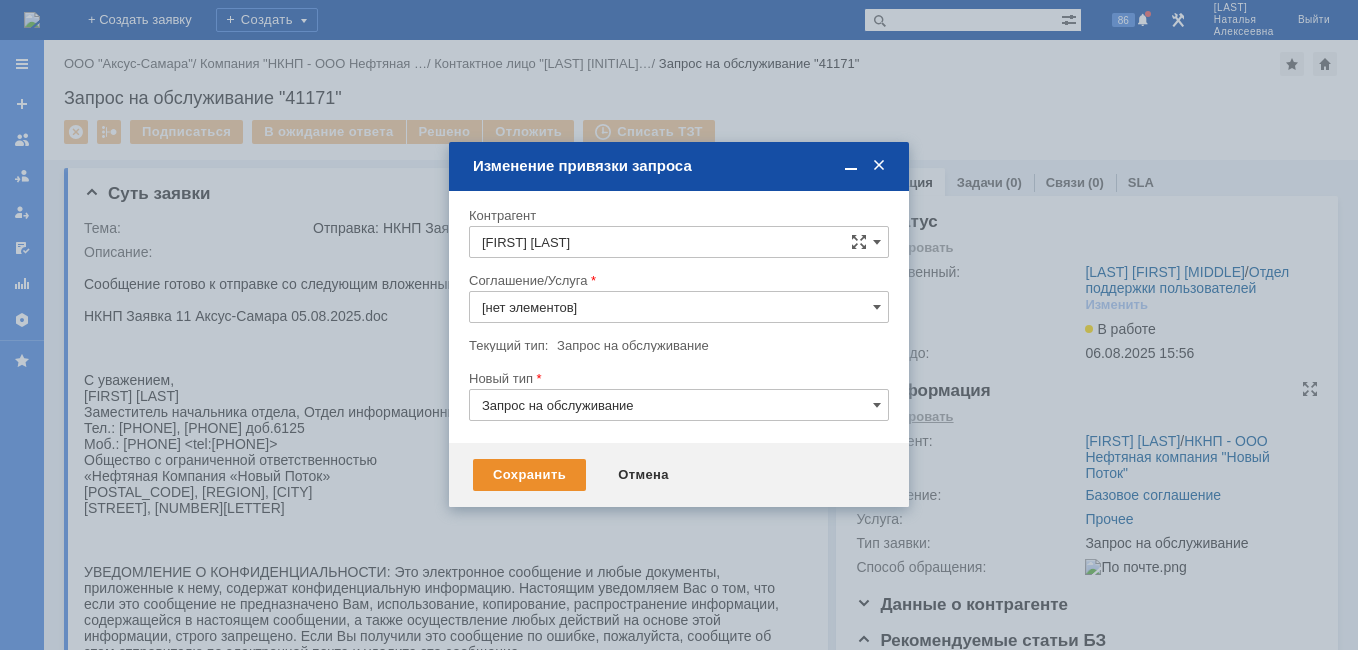type on "Прочее" 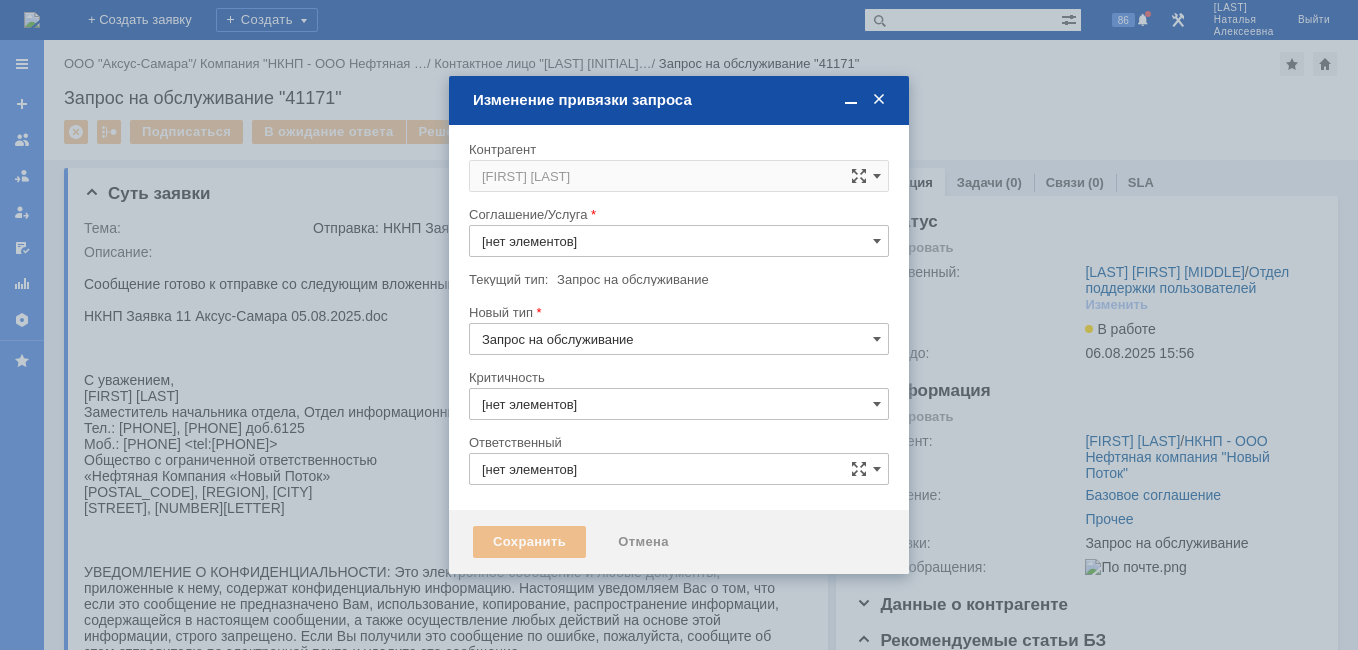 type on "Новоженова Наталья Алексеевна" 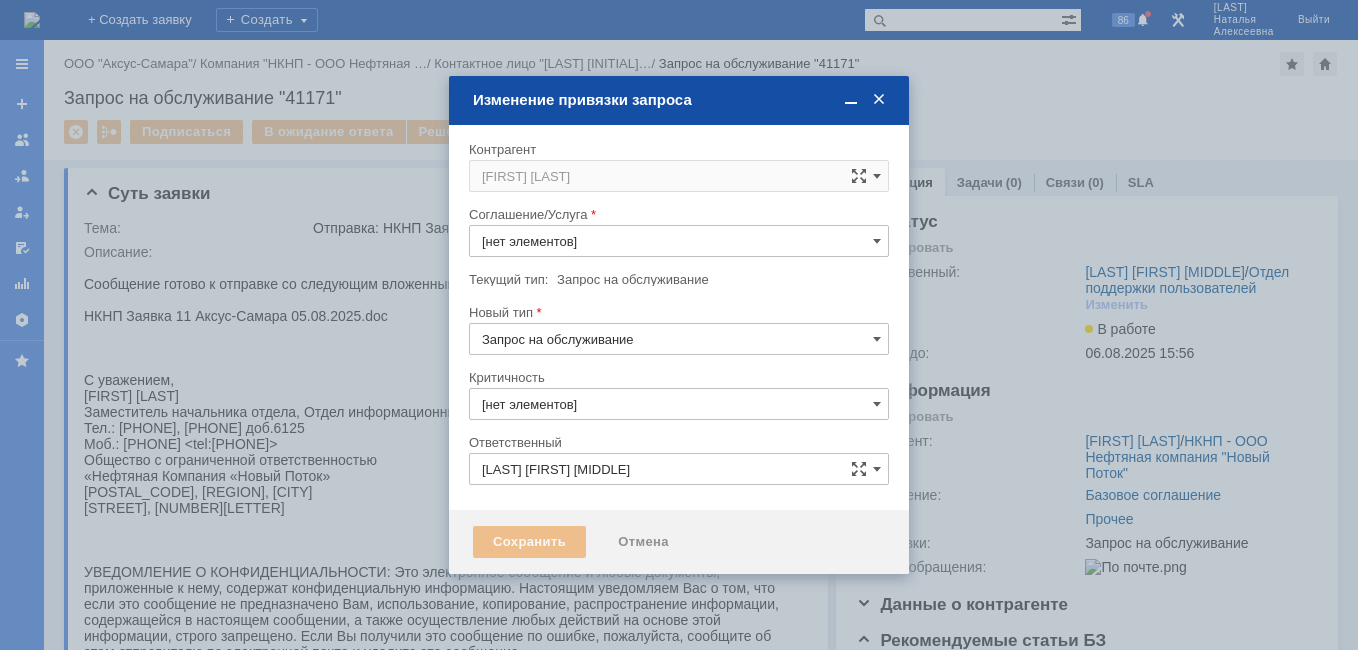 type on "3. Низкая" 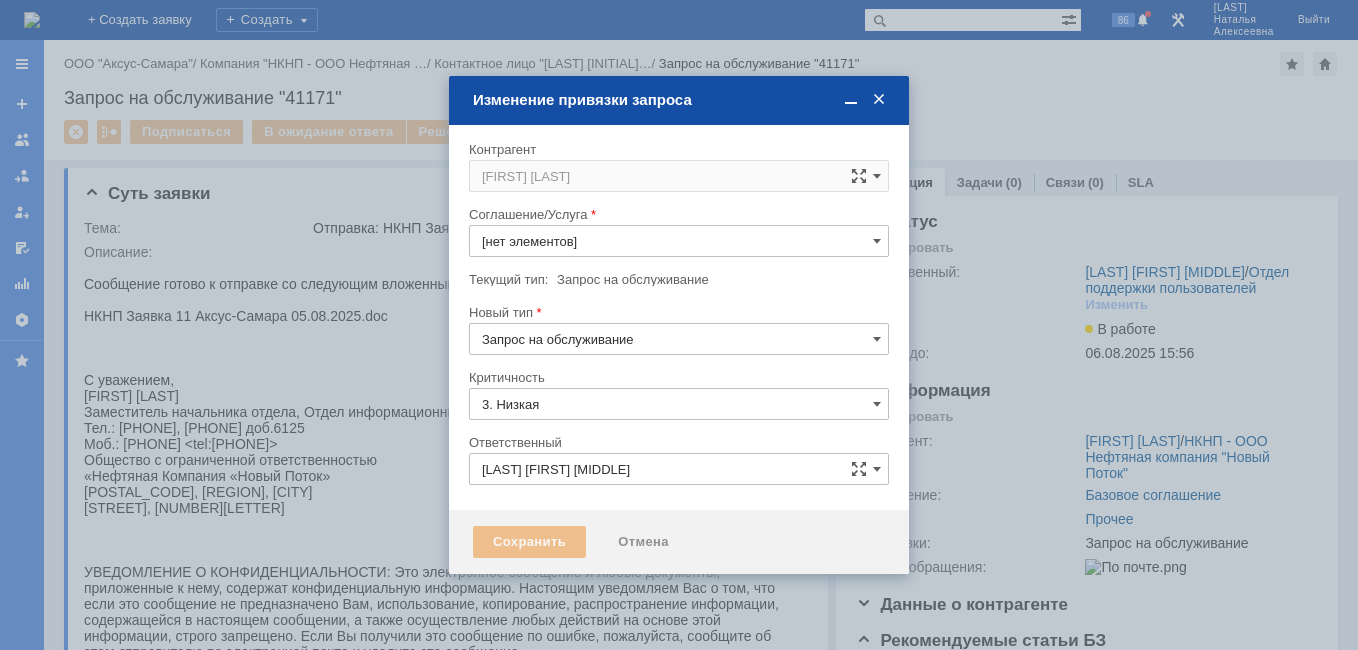 type on "Прочее" 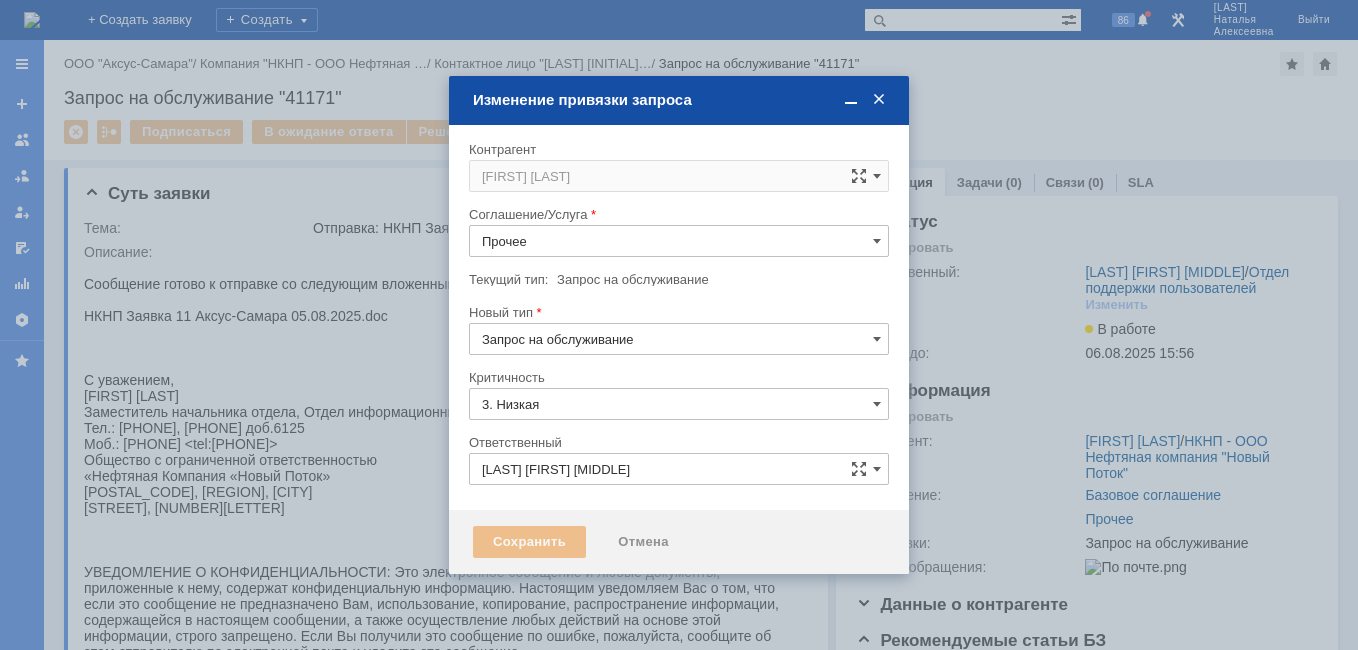 type on "[не указано]" 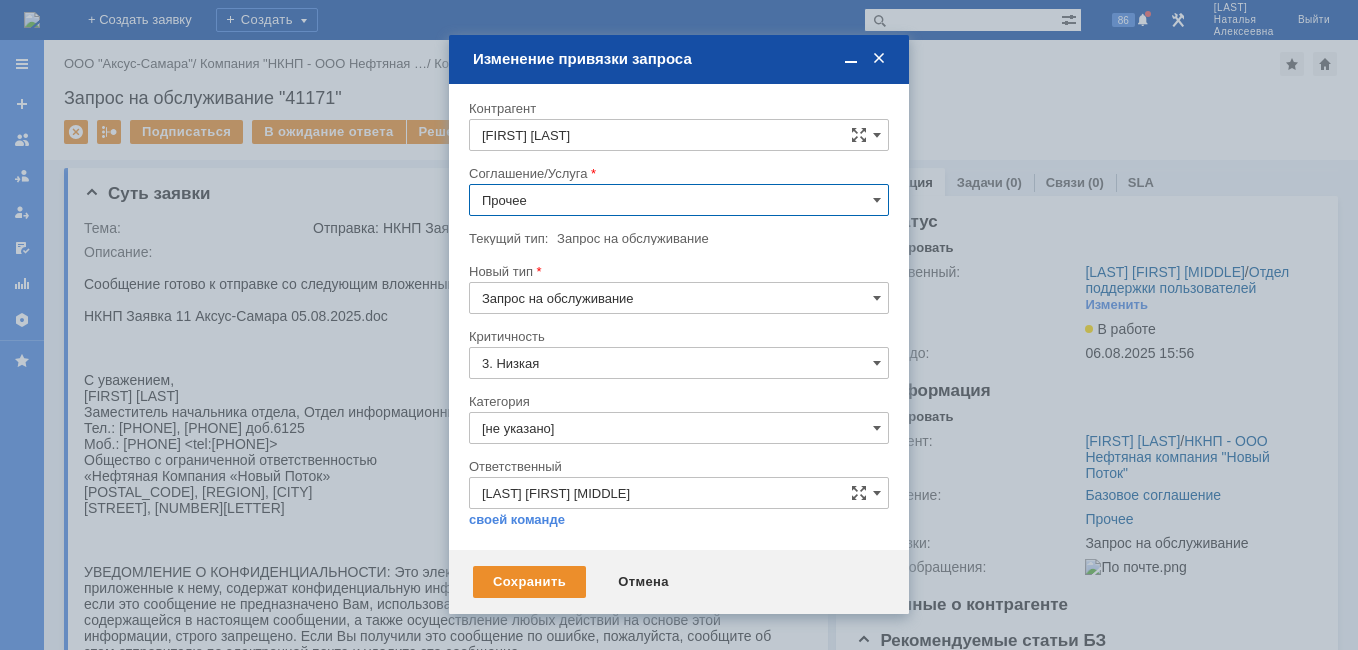 click on "Прочее" at bounding box center [679, 200] 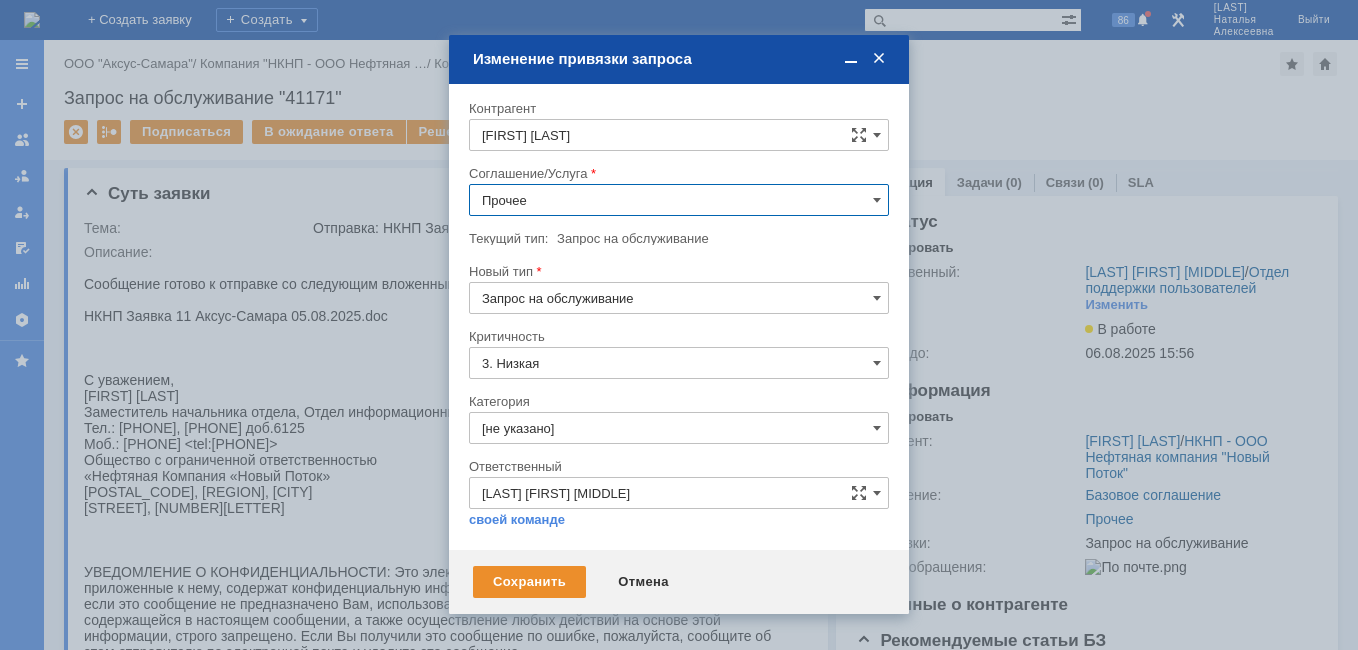 scroll, scrollTop: 300, scrollLeft: 0, axis: vertical 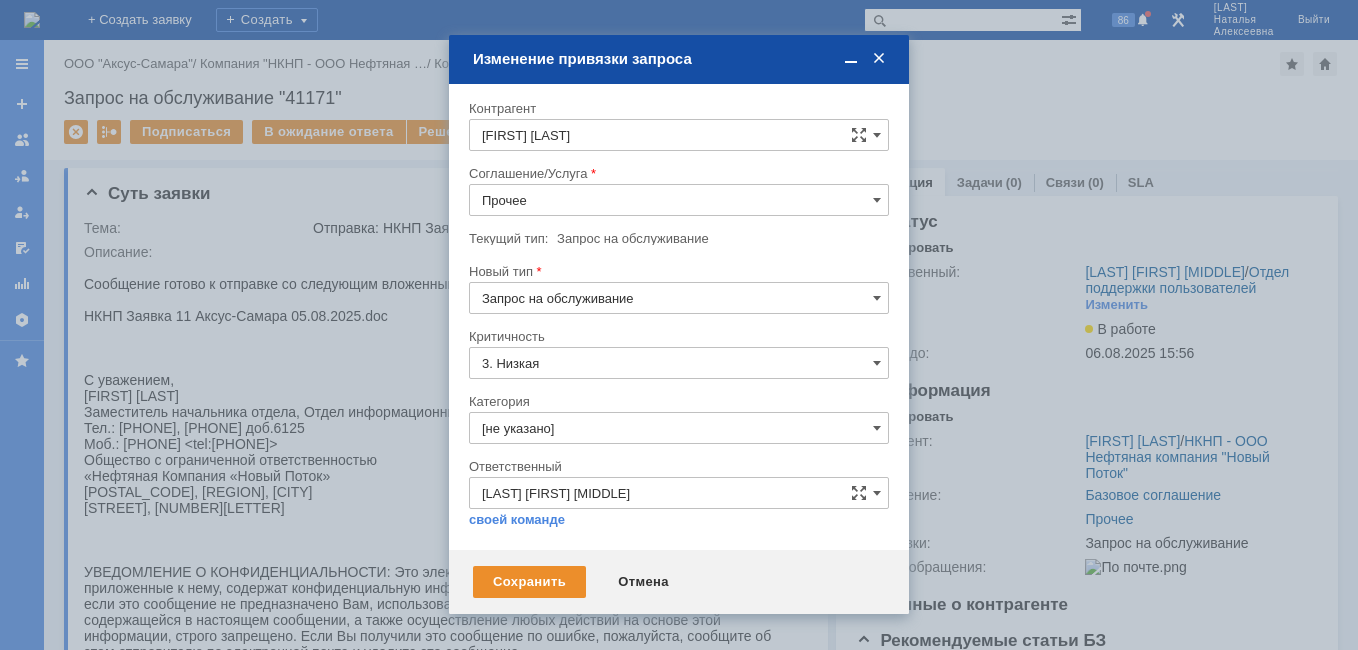 click on "ПТ_Диагностика" at bounding box center [679, 333] 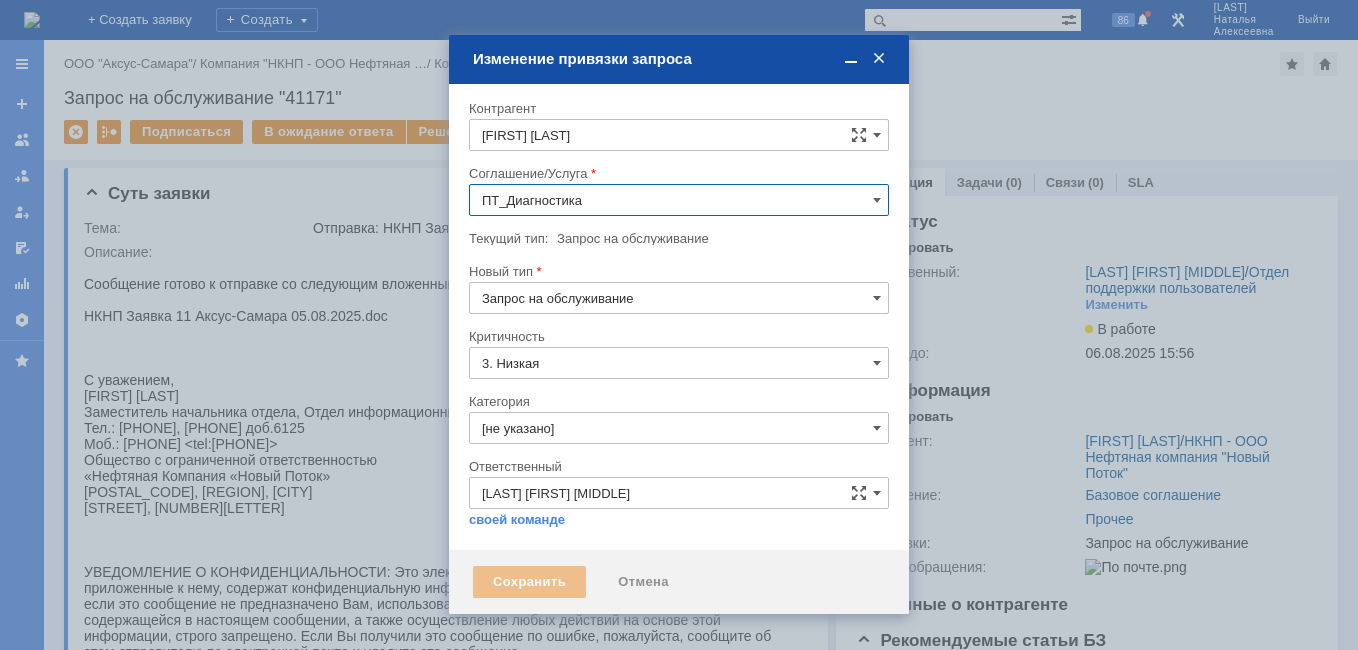 type on "ПТ_Диагностика" 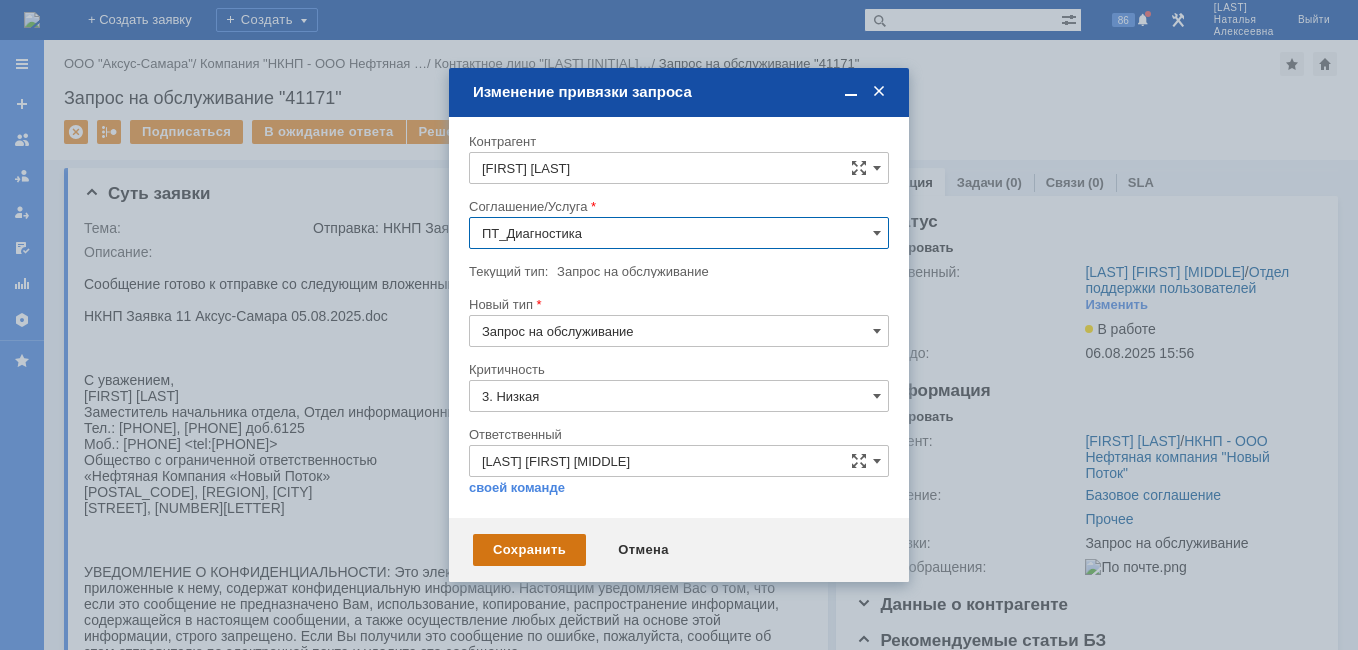 click on "Сохранить" at bounding box center (529, 550) 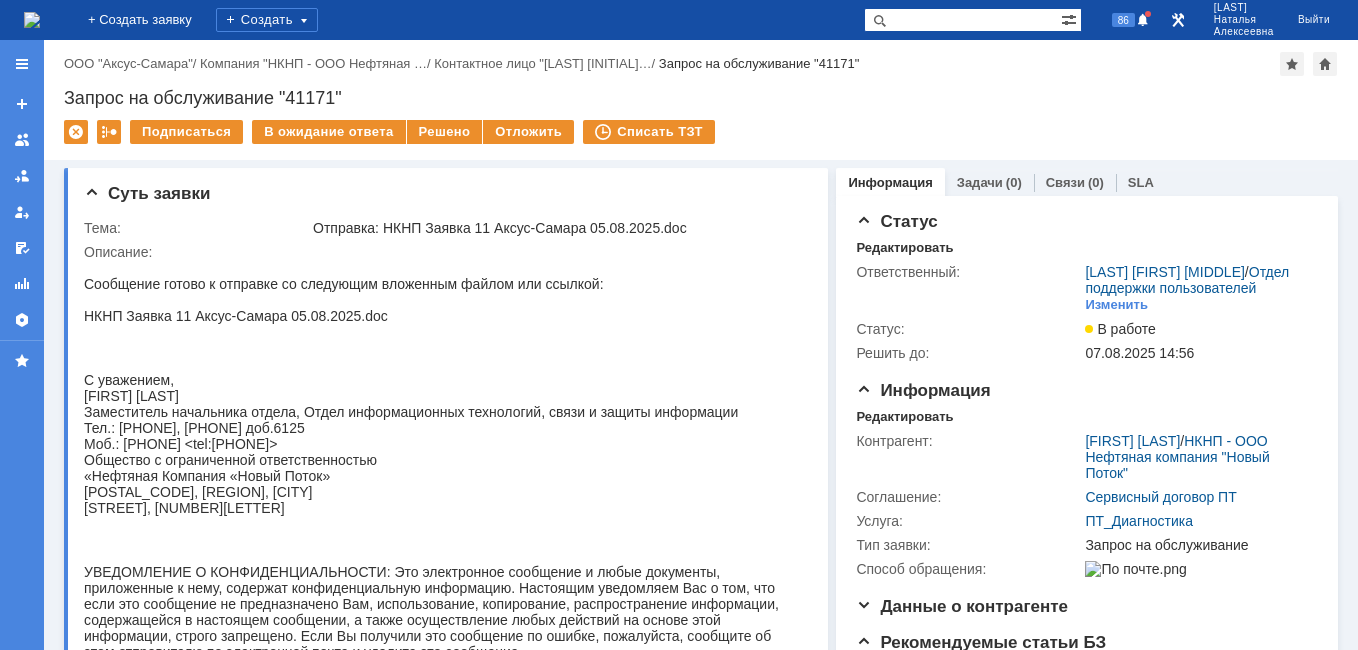 scroll, scrollTop: 0, scrollLeft: 0, axis: both 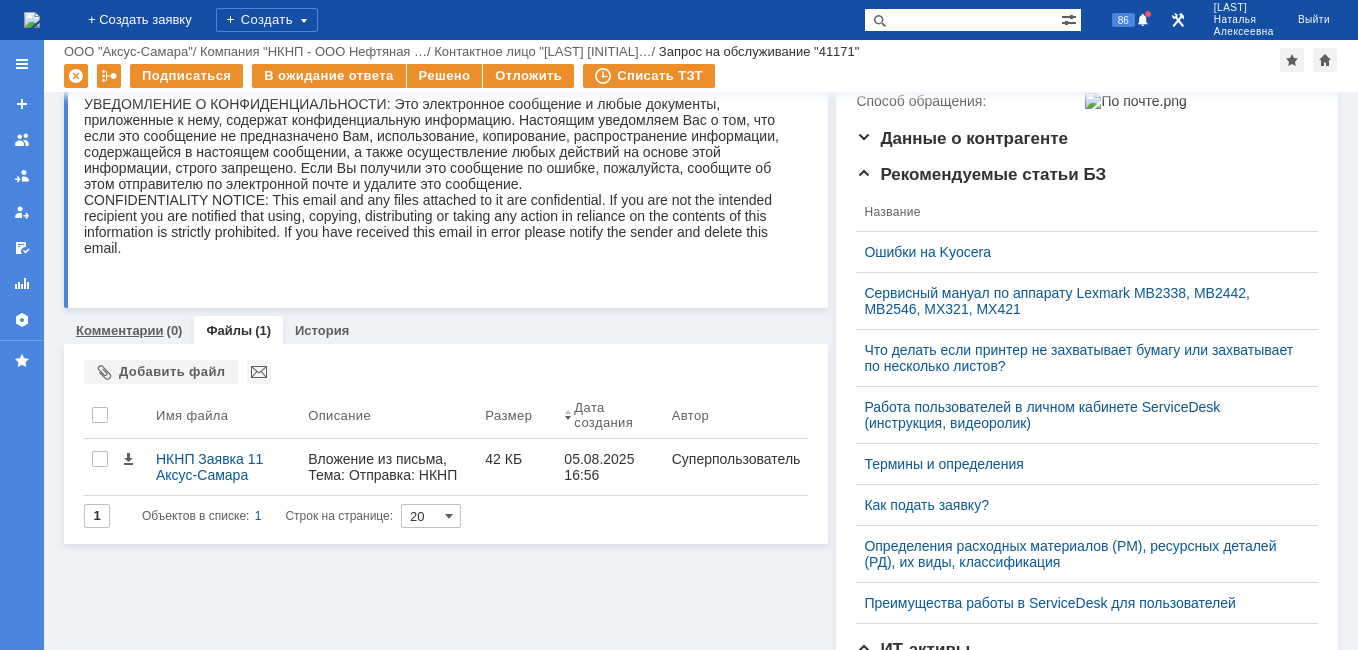 click on "Комментарии" at bounding box center [120, 330] 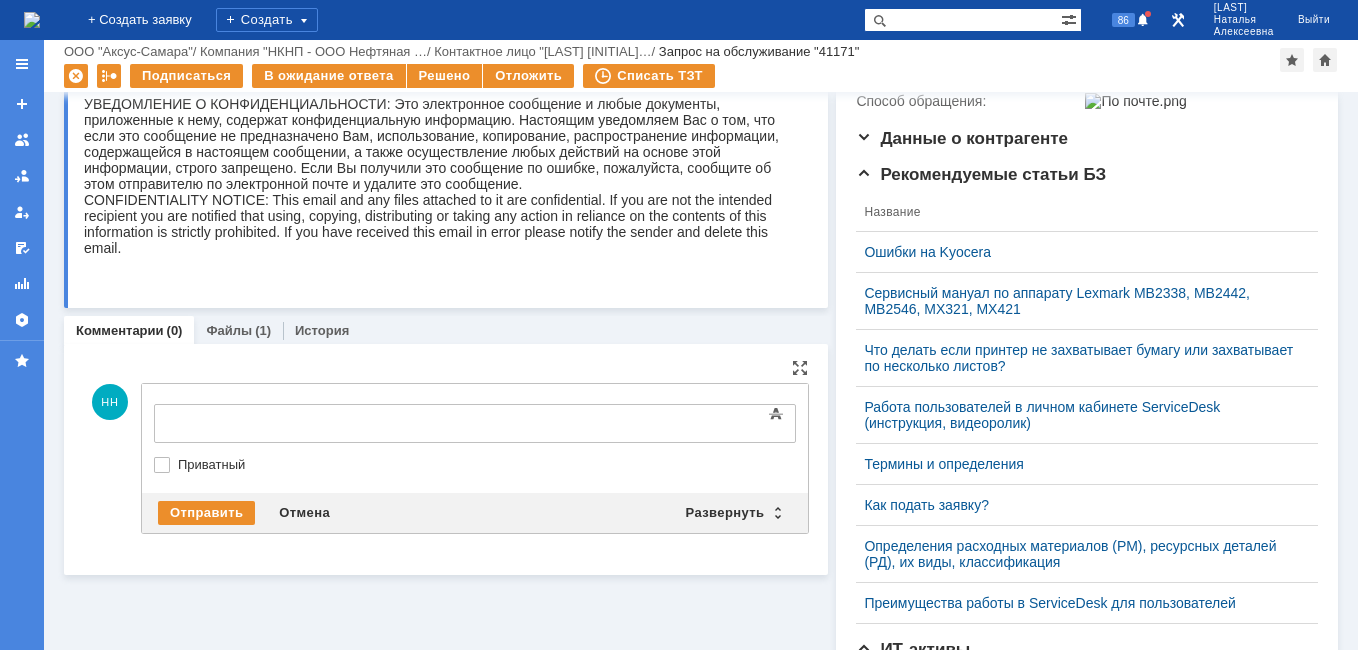 scroll, scrollTop: 0, scrollLeft: 0, axis: both 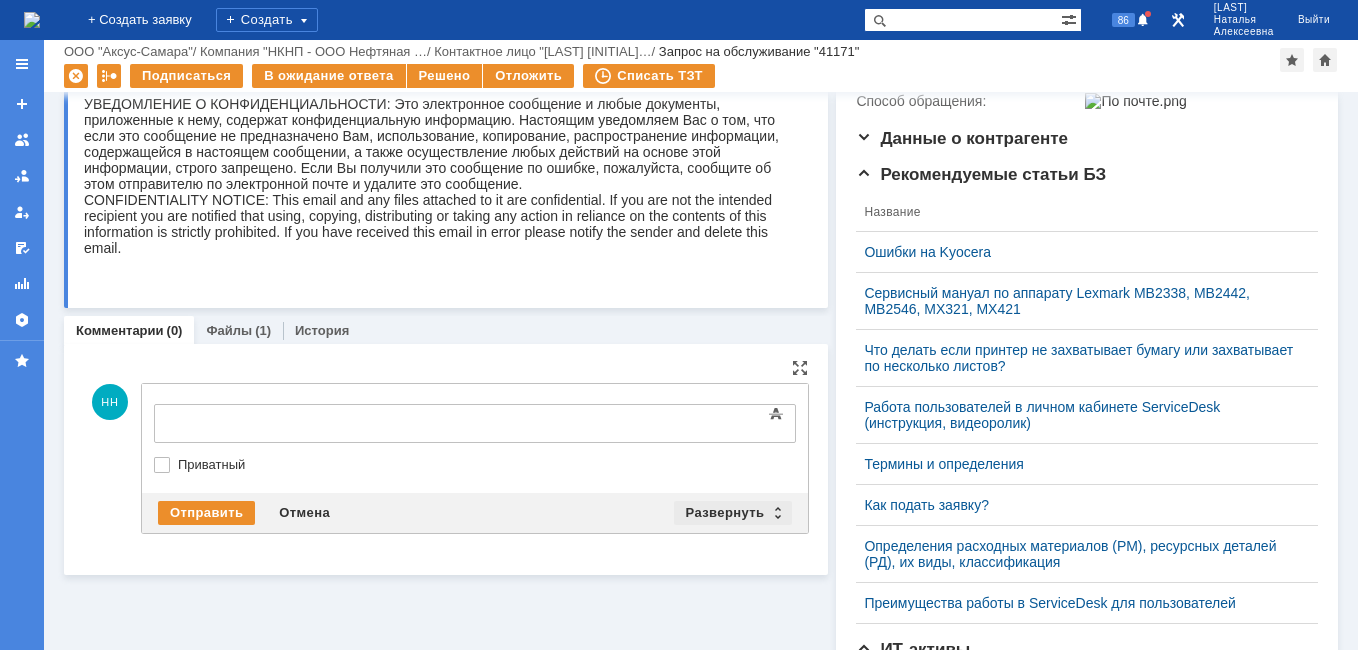 click on "Развернуть" at bounding box center (733, 513) 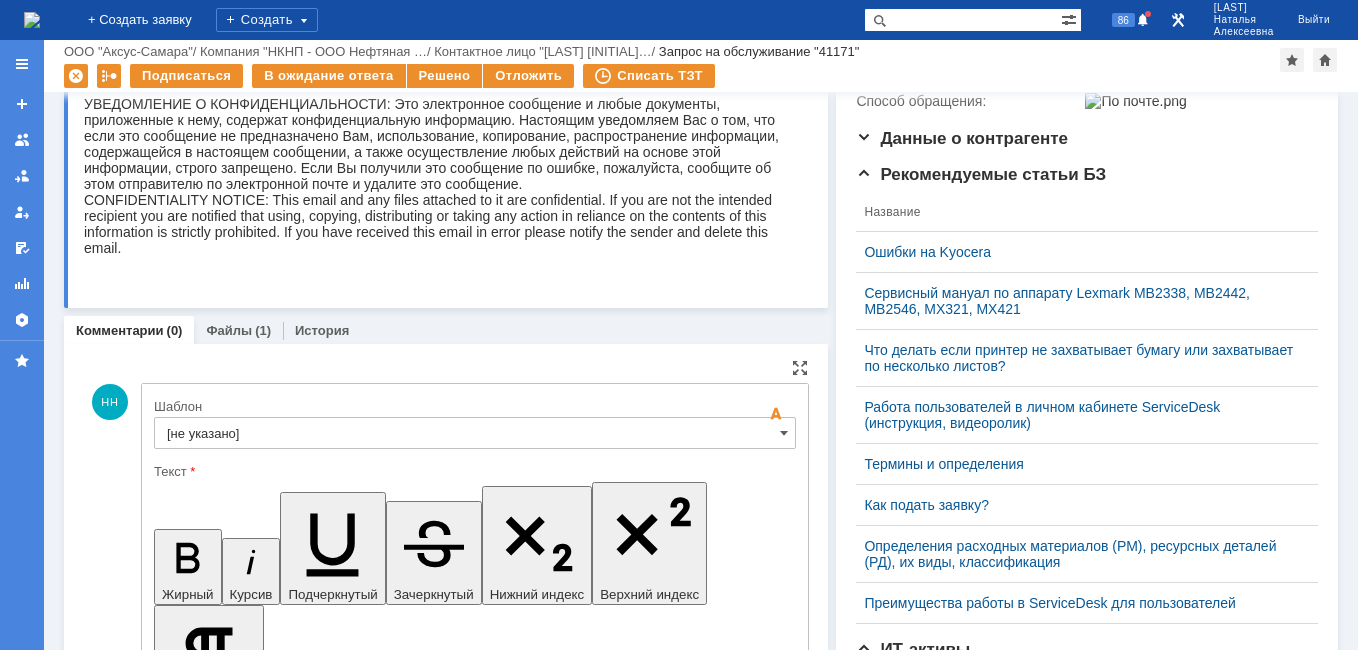 scroll, scrollTop: 0, scrollLeft: 0, axis: both 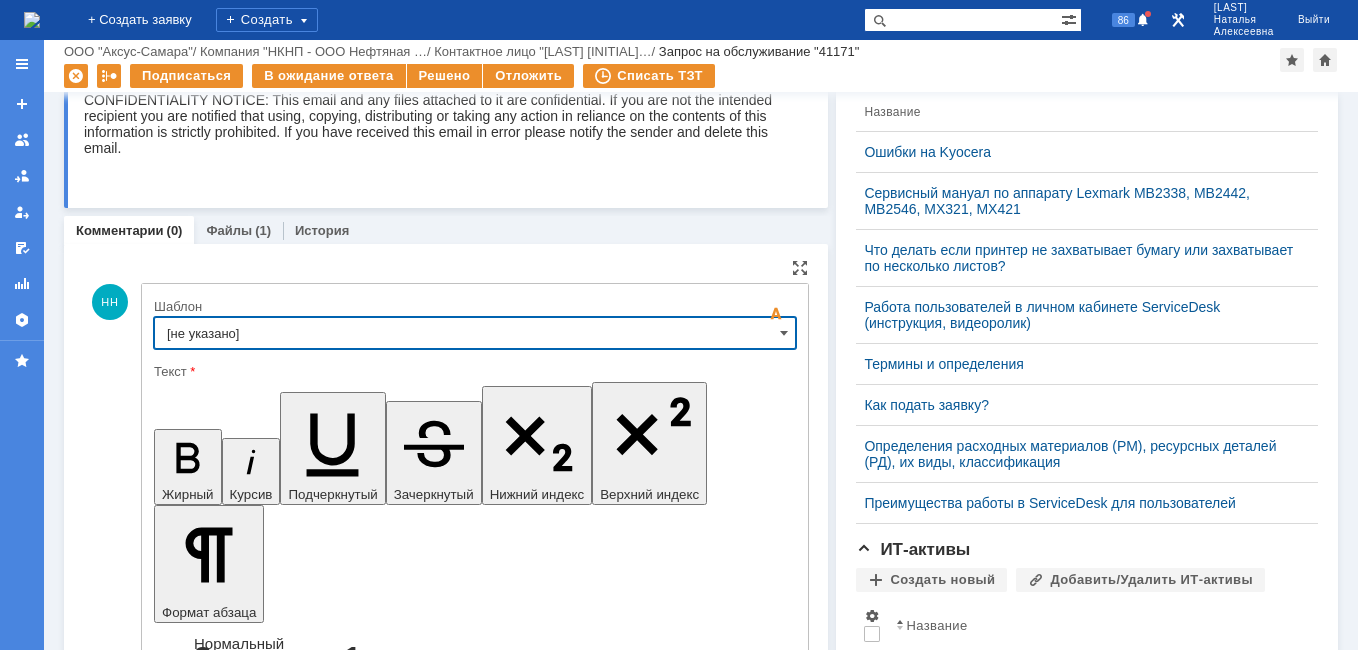 click on "[не указано]" at bounding box center (475, 333) 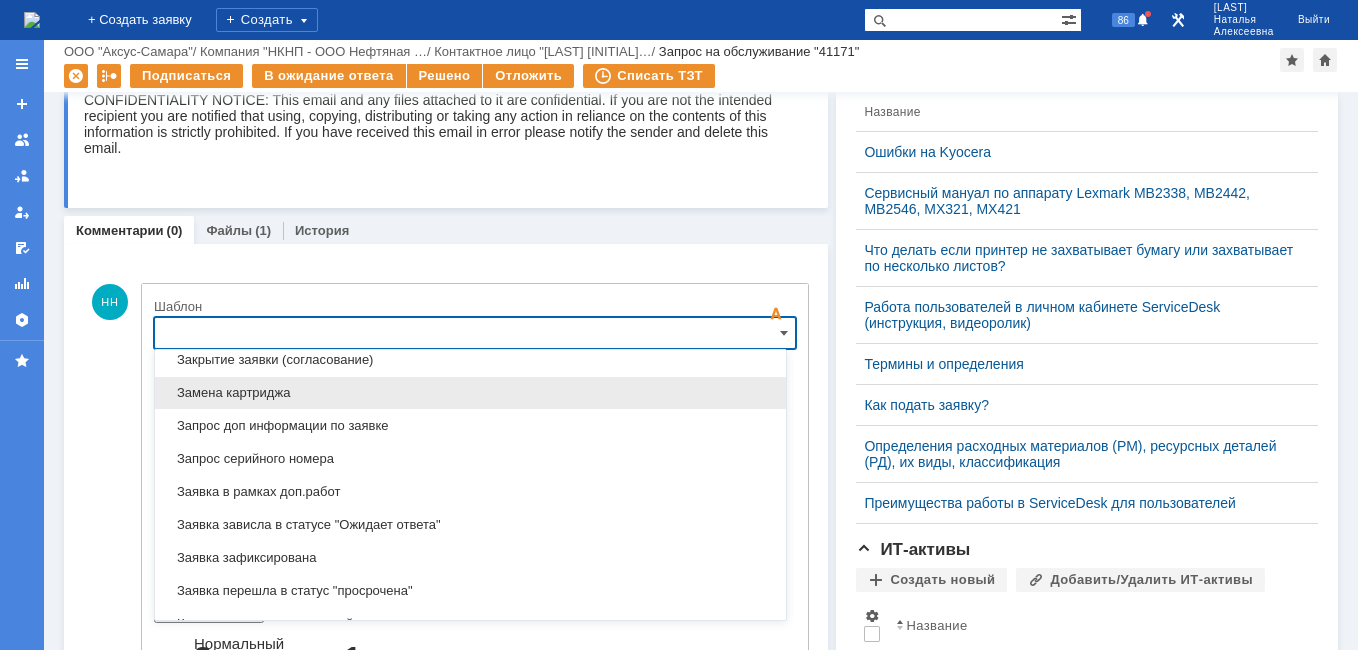 scroll, scrollTop: 1087, scrollLeft: 0, axis: vertical 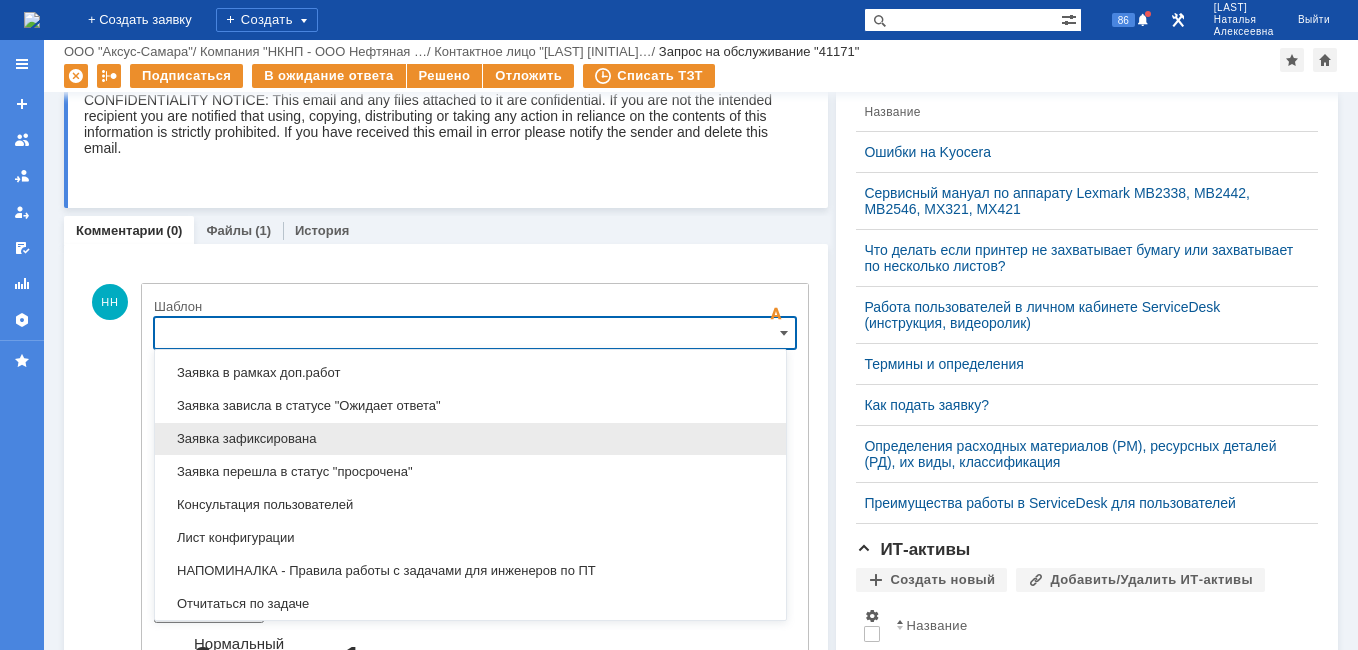 click on "Заявка зафиксирована" at bounding box center (470, 439) 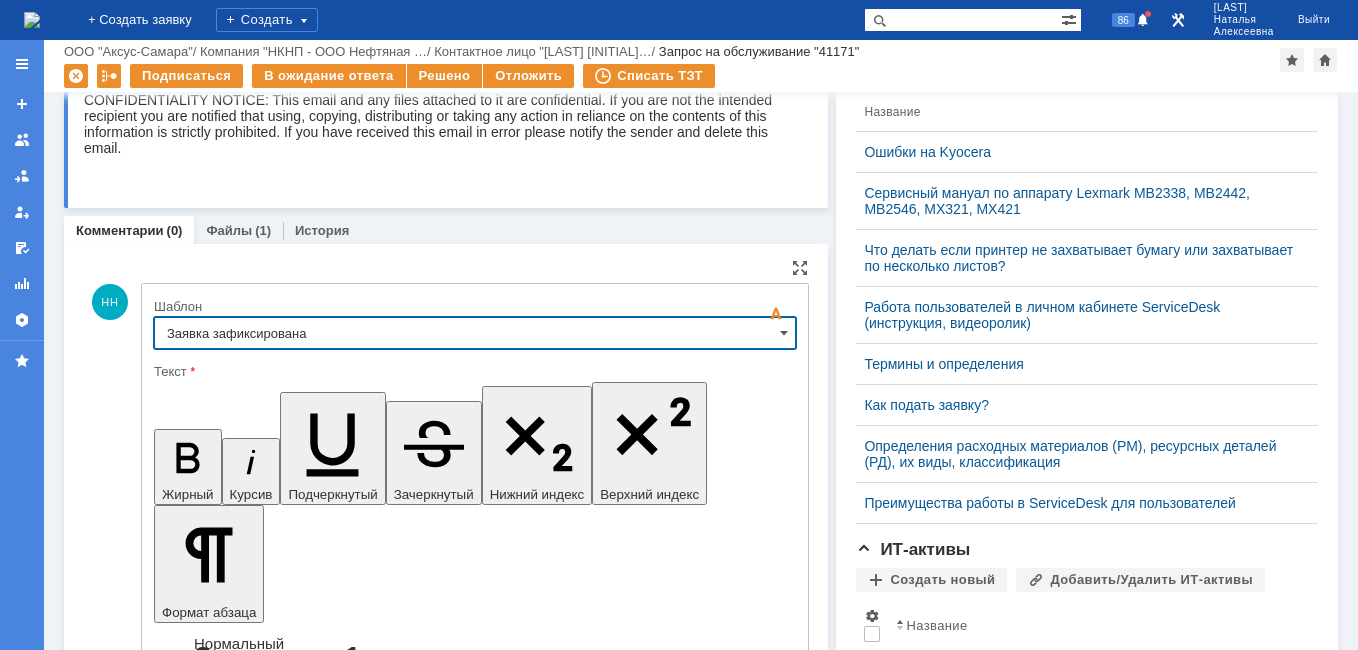 type on "Заявка зафиксирована" 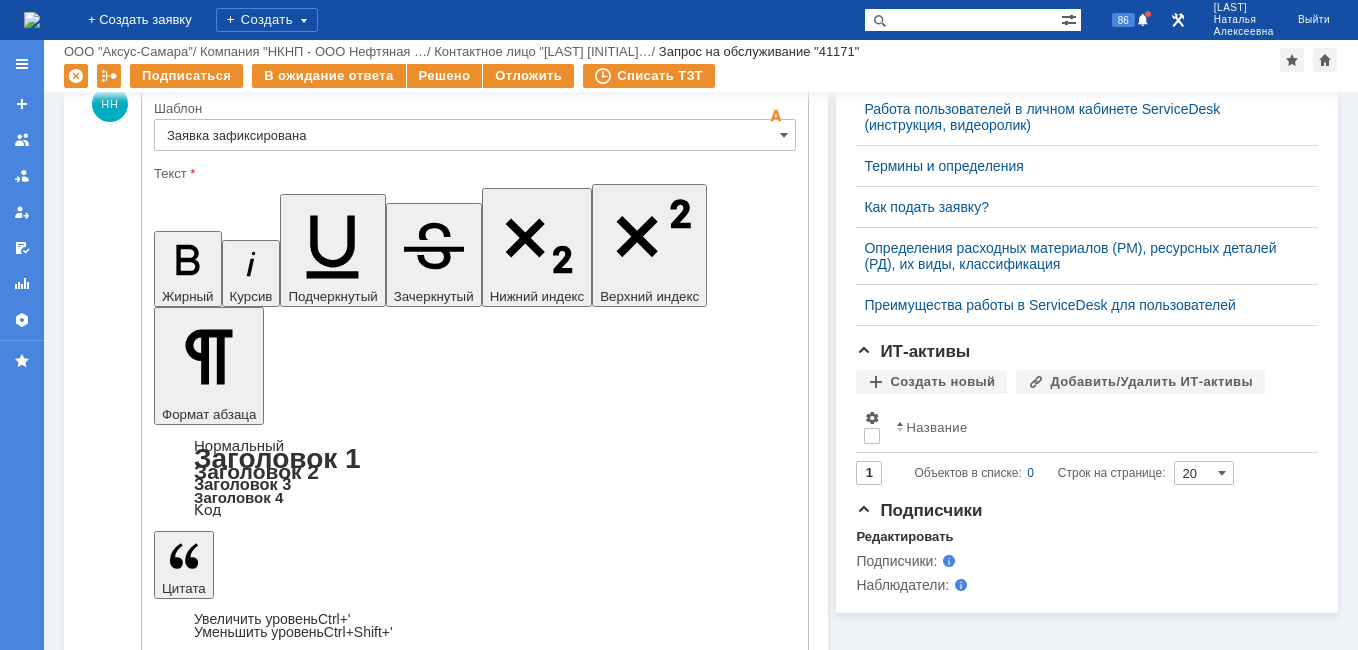 click on "Отправить" at bounding box center [206, 5066] 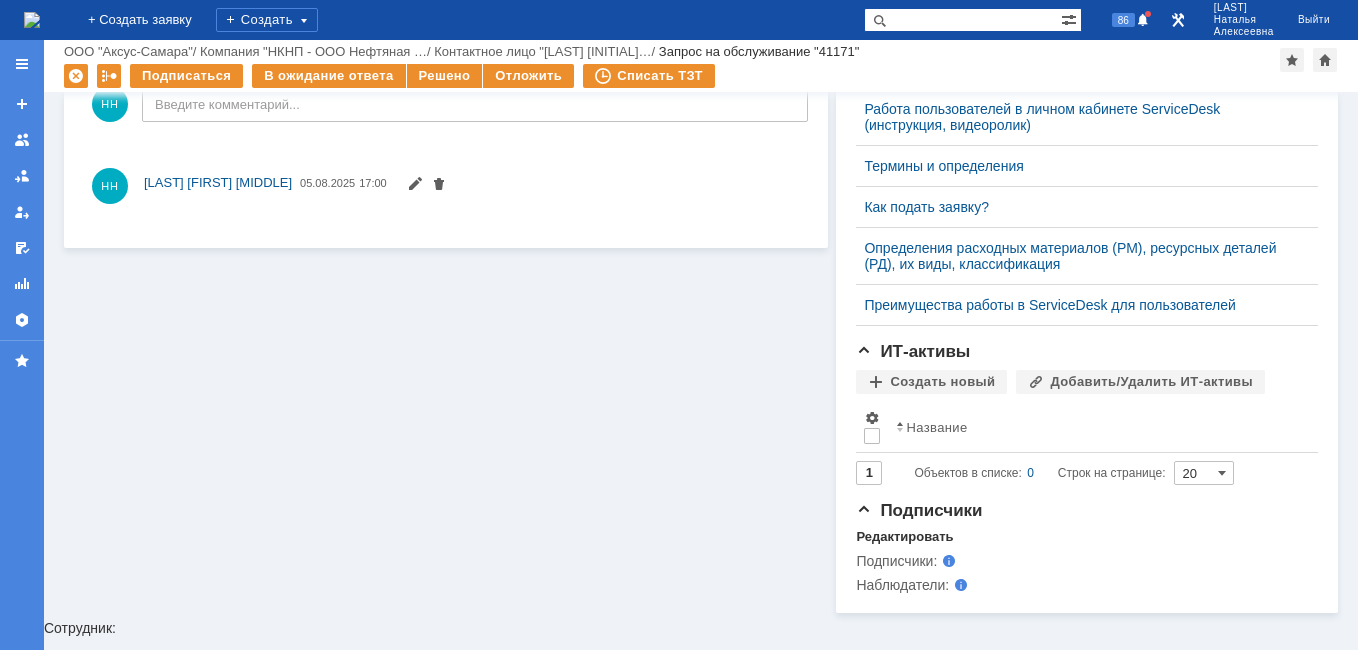 scroll, scrollTop: 0, scrollLeft: 0, axis: both 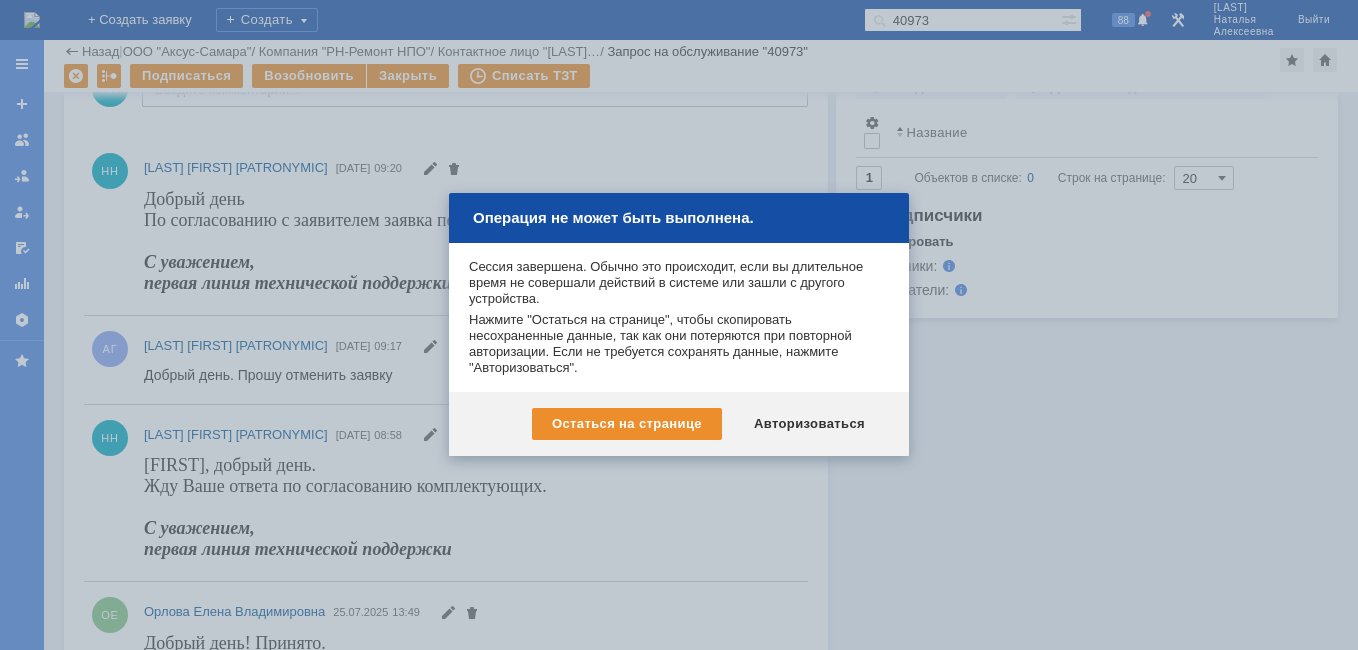 click at bounding box center (679, 325) 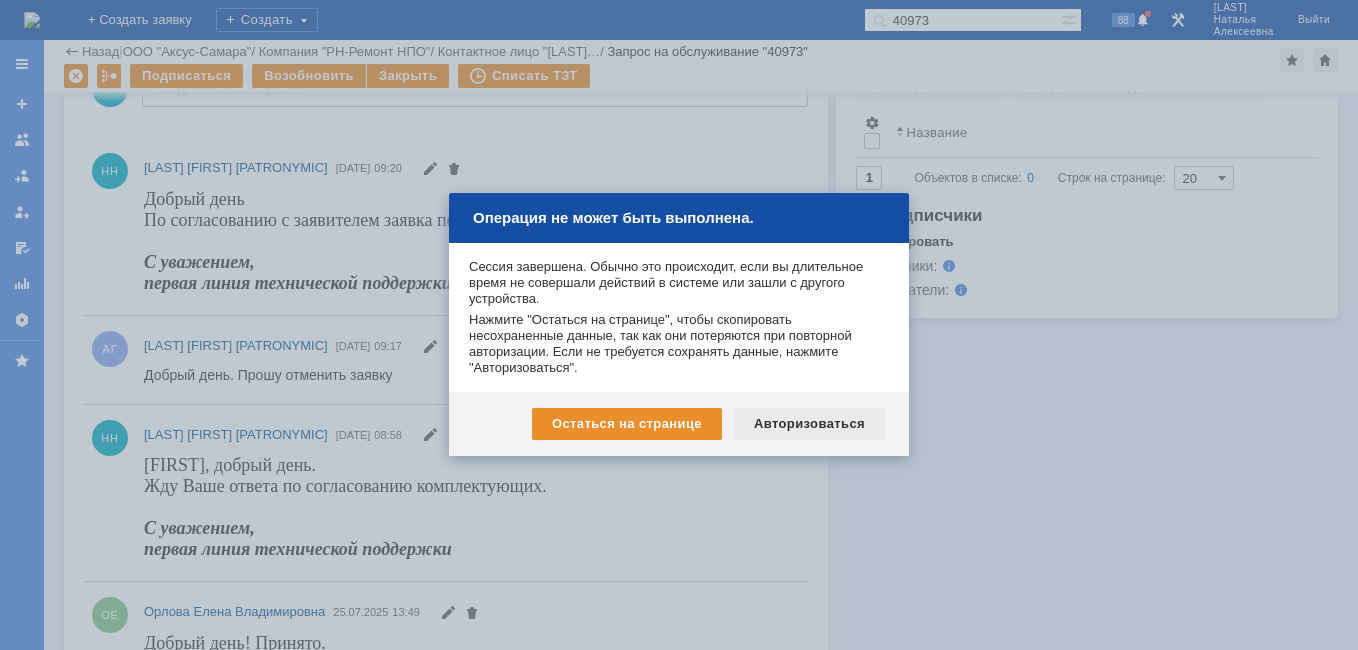 click on "Авторизоваться" at bounding box center (809, 424) 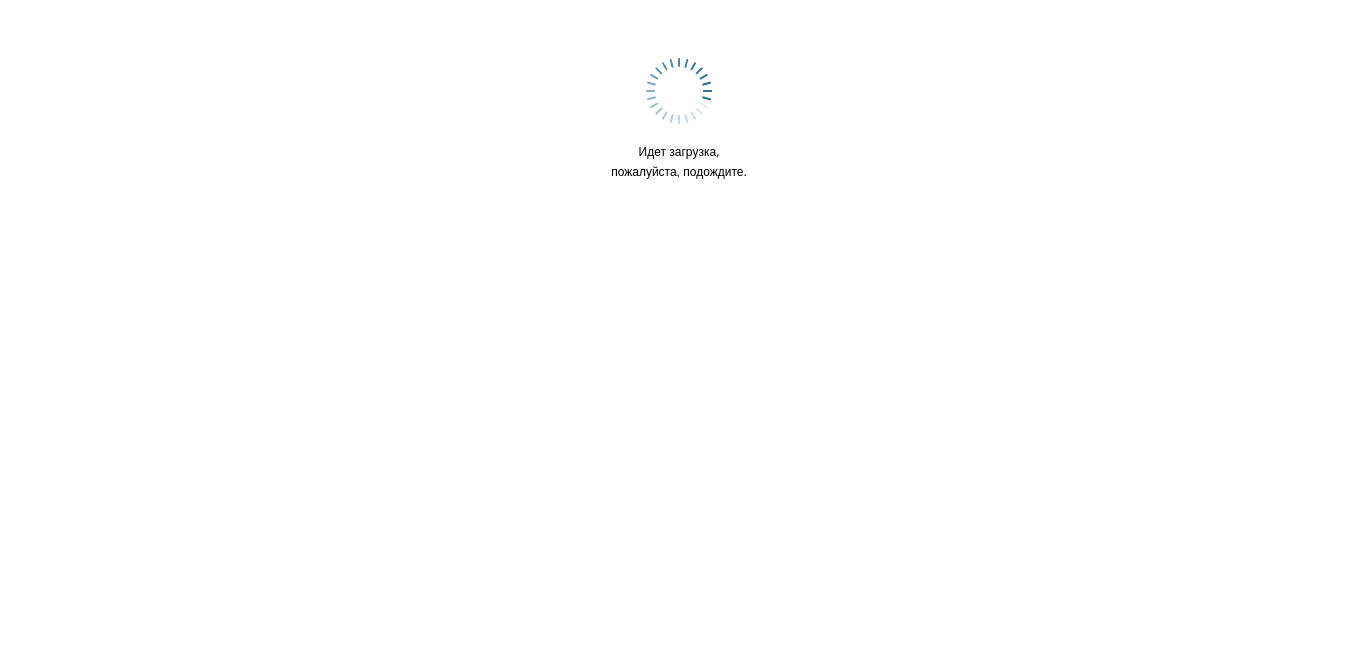 scroll, scrollTop: 0, scrollLeft: 0, axis: both 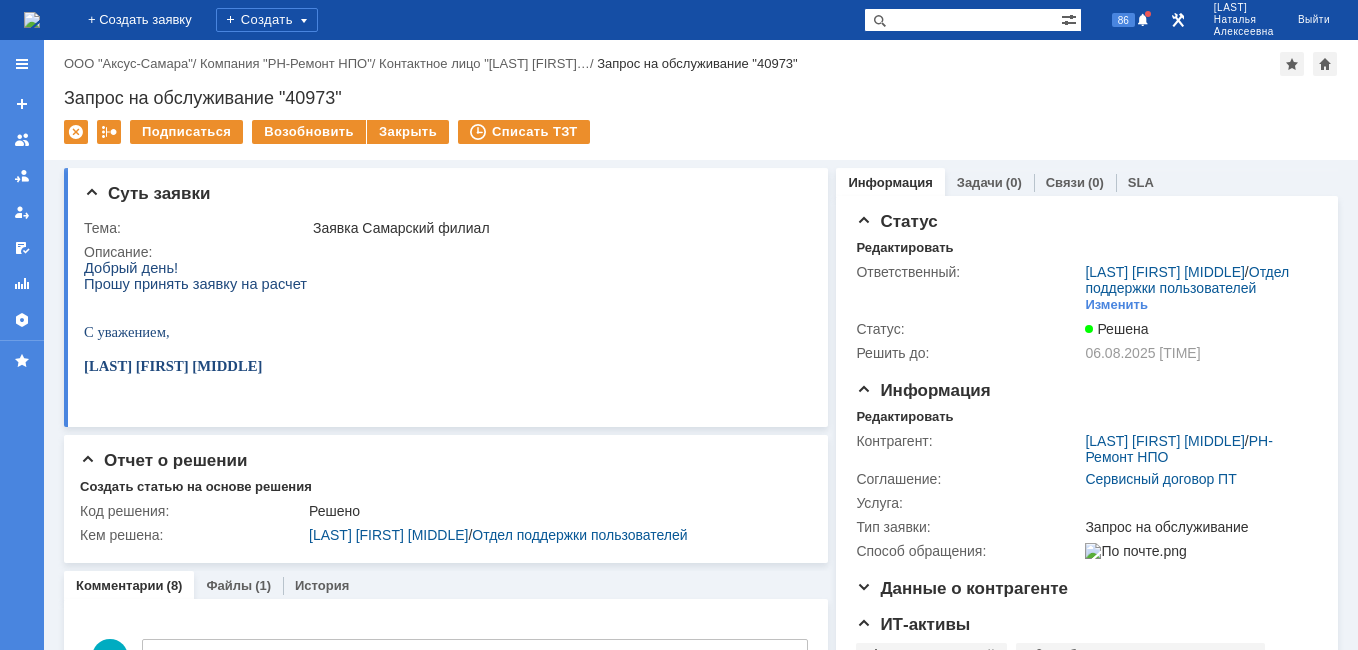 click at bounding box center [32, 20] 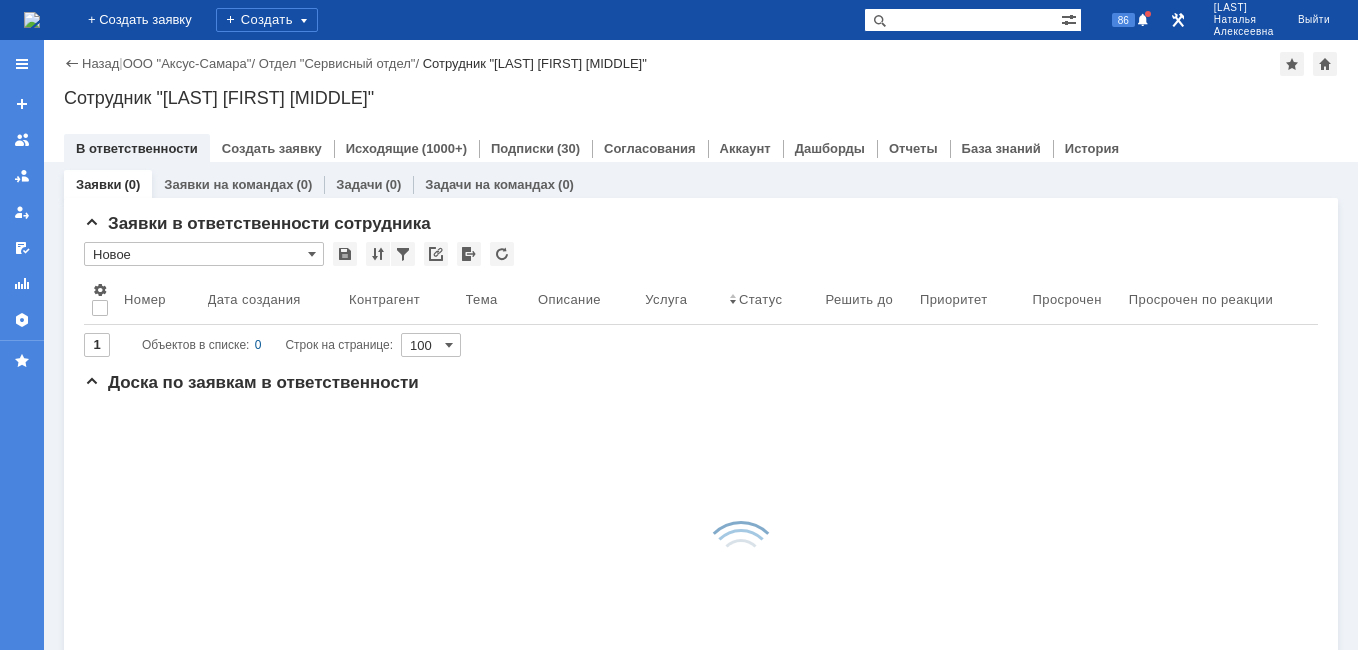 scroll, scrollTop: 0, scrollLeft: 0, axis: both 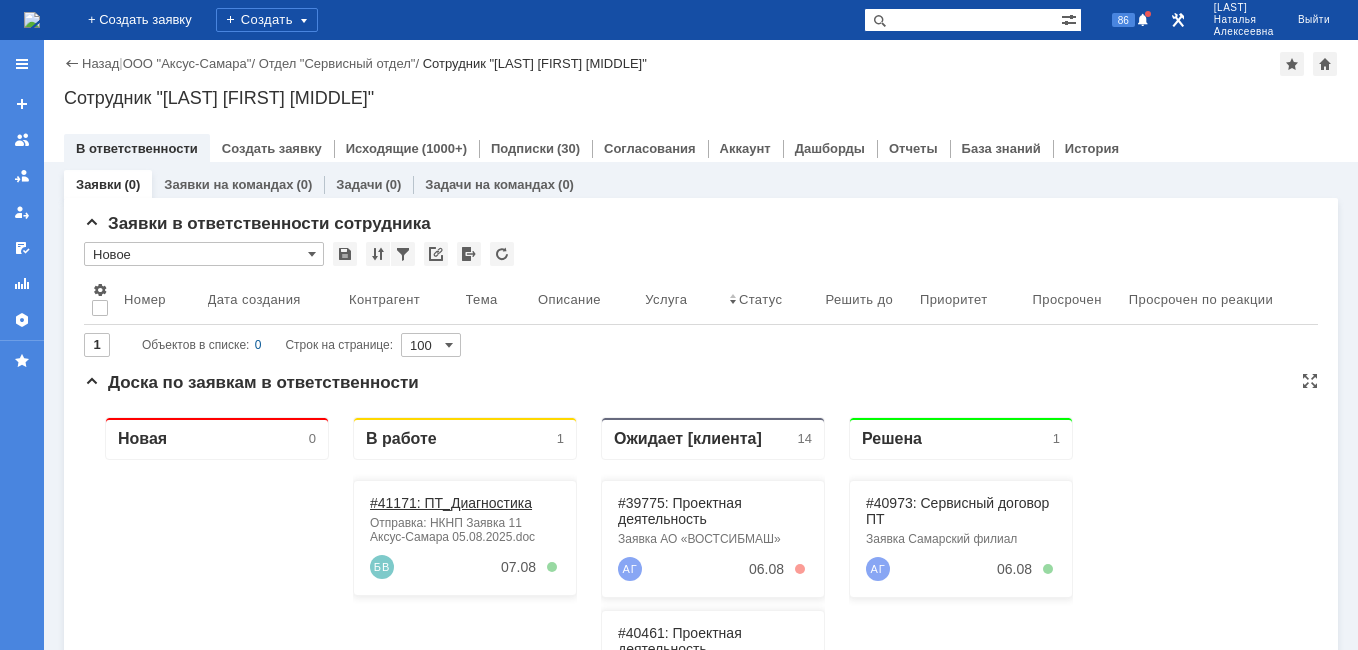 click on "#41171: ПТ_Диагностика" at bounding box center (451, 503) 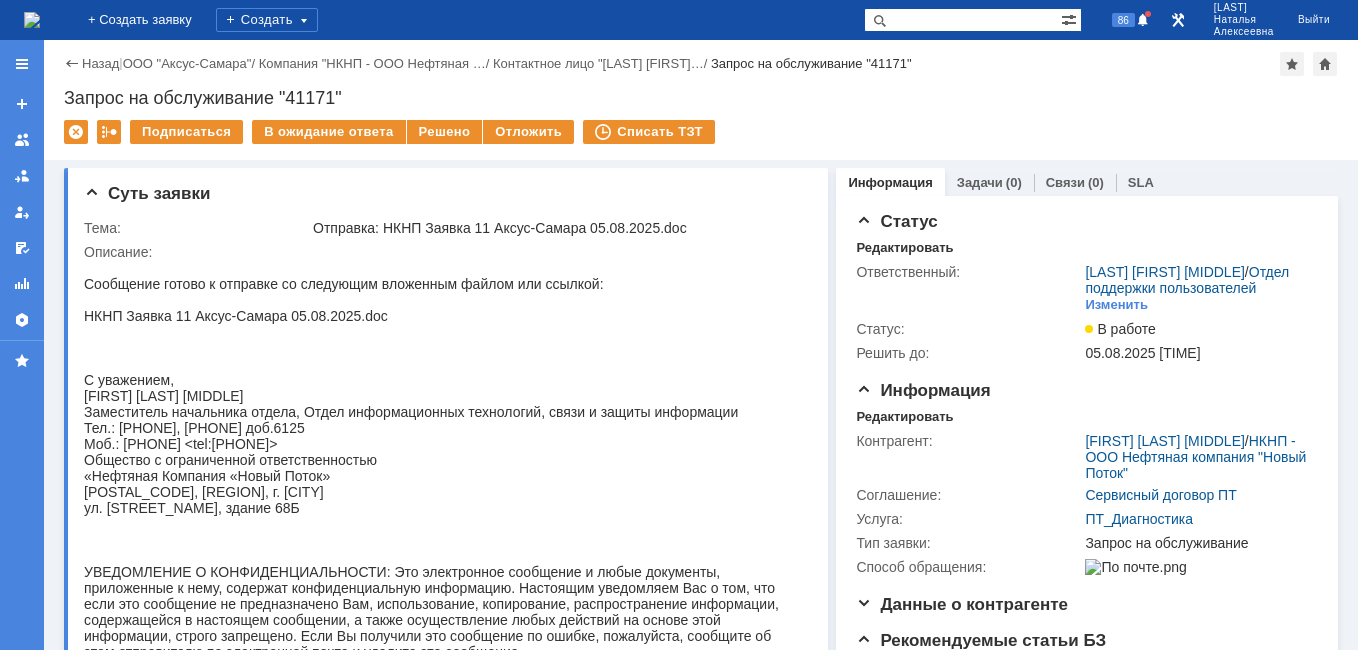 scroll, scrollTop: 0, scrollLeft: 0, axis: both 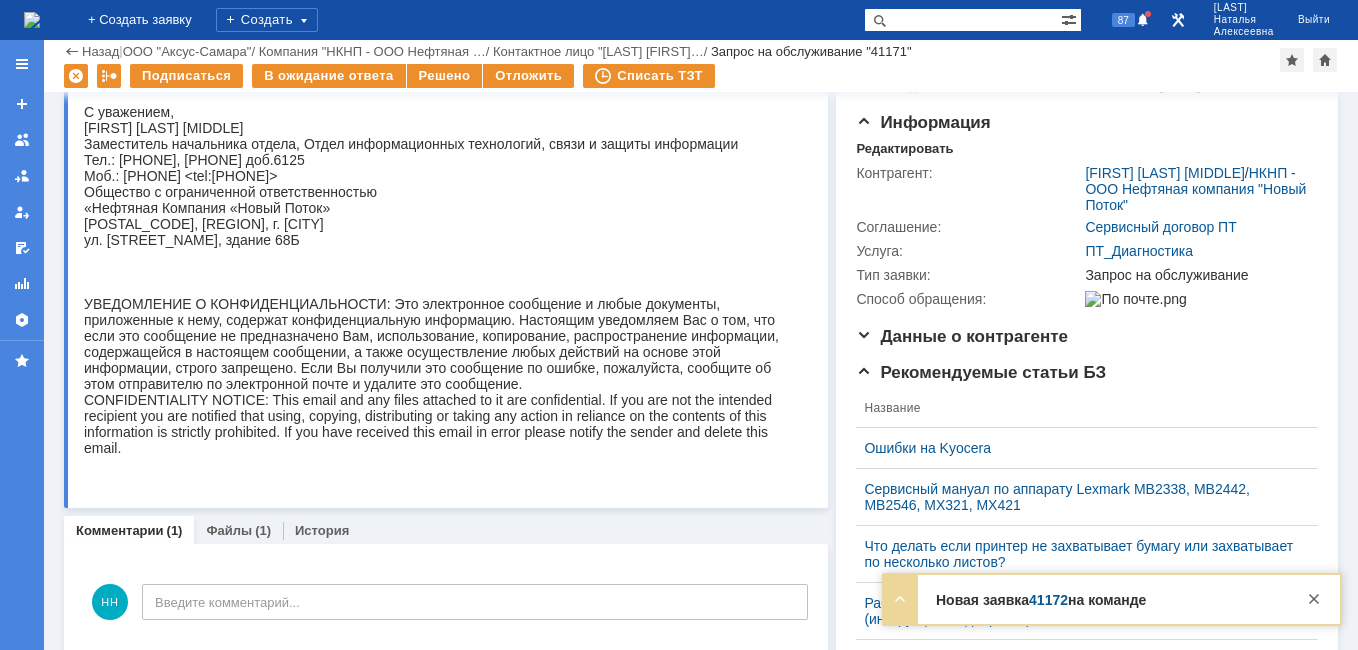 click on "41172" at bounding box center [1048, 600] 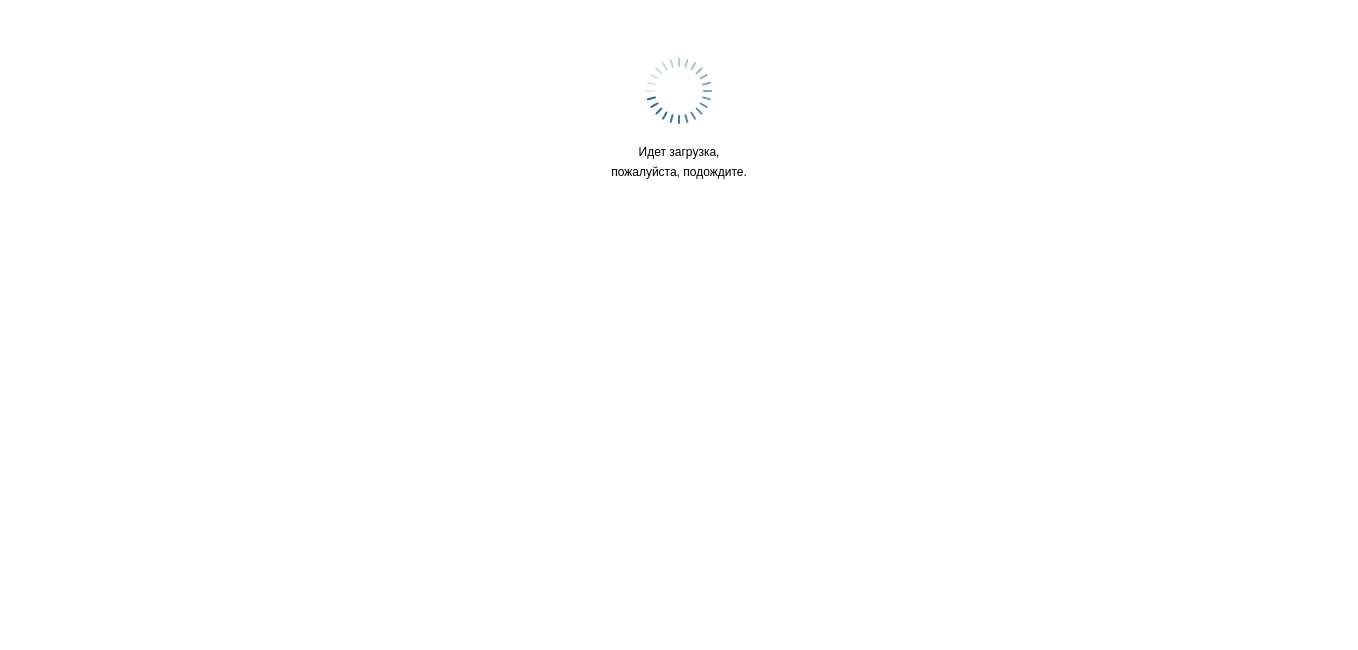 scroll, scrollTop: 0, scrollLeft: 0, axis: both 